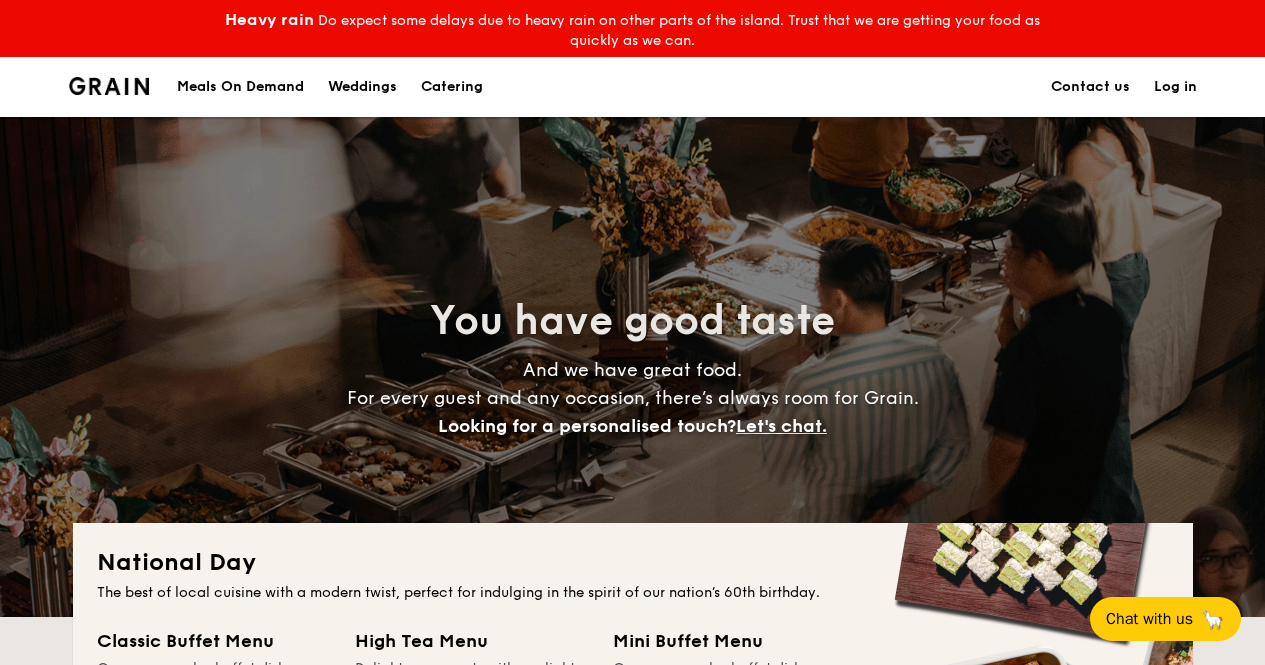 scroll, scrollTop: 0, scrollLeft: 0, axis: both 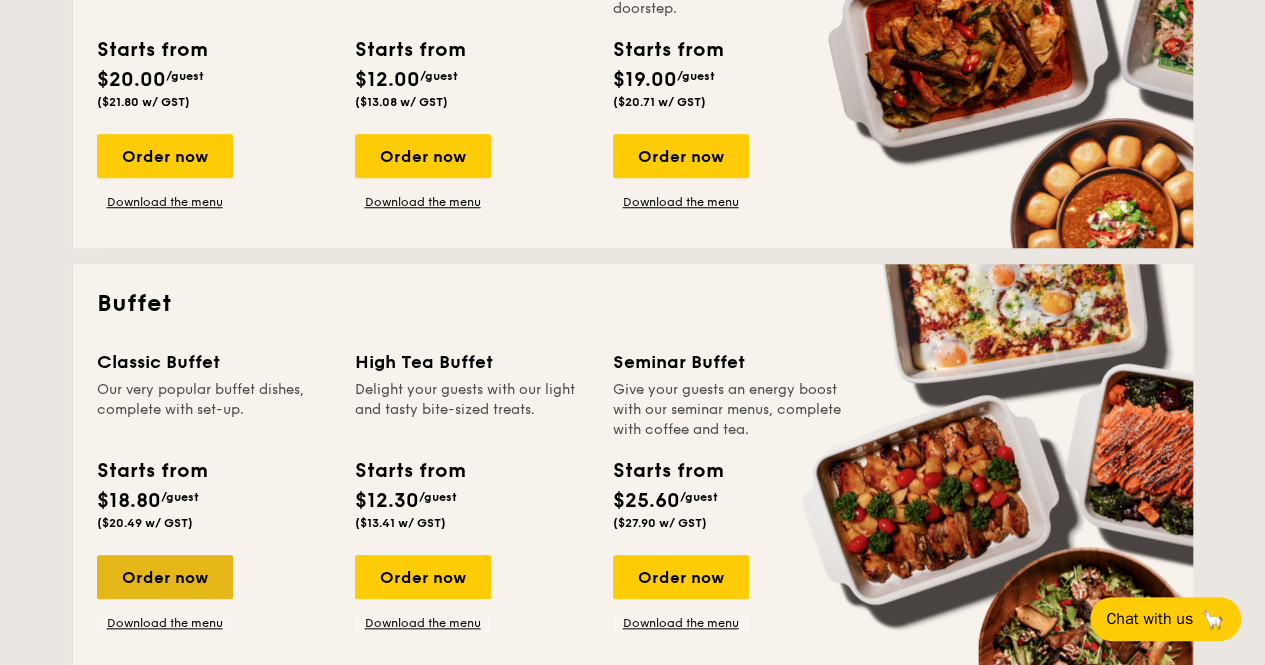 click on "Order now" at bounding box center [165, 577] 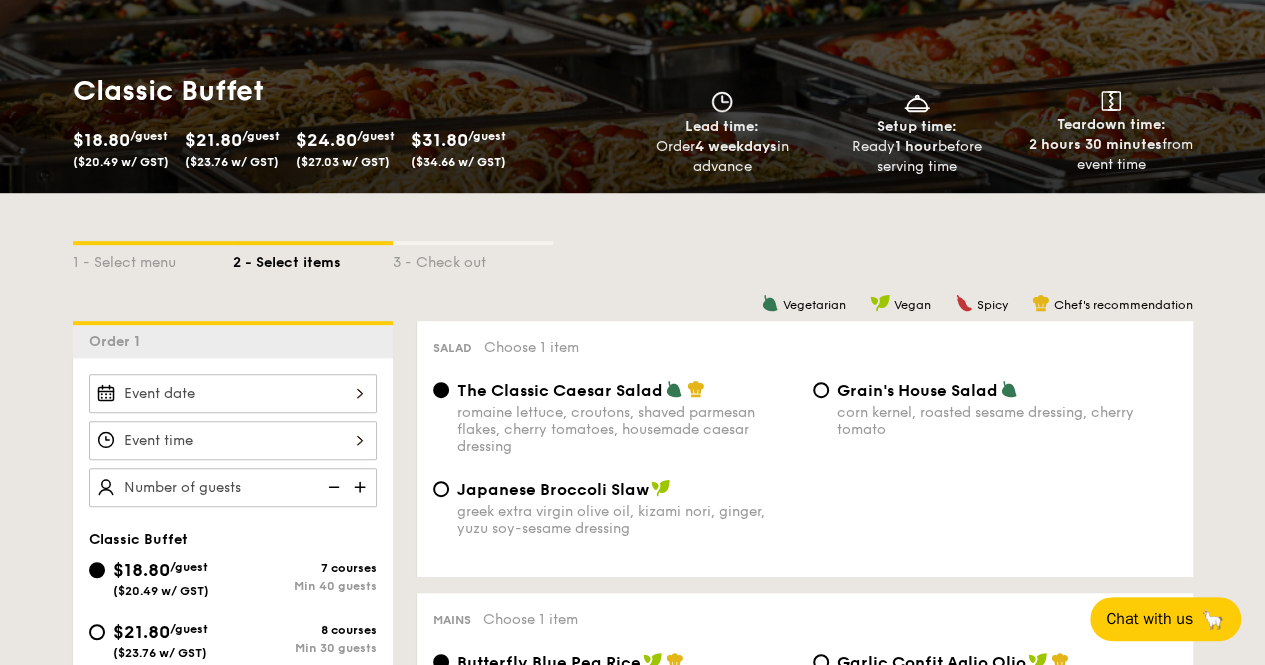 scroll, scrollTop: 500, scrollLeft: 0, axis: vertical 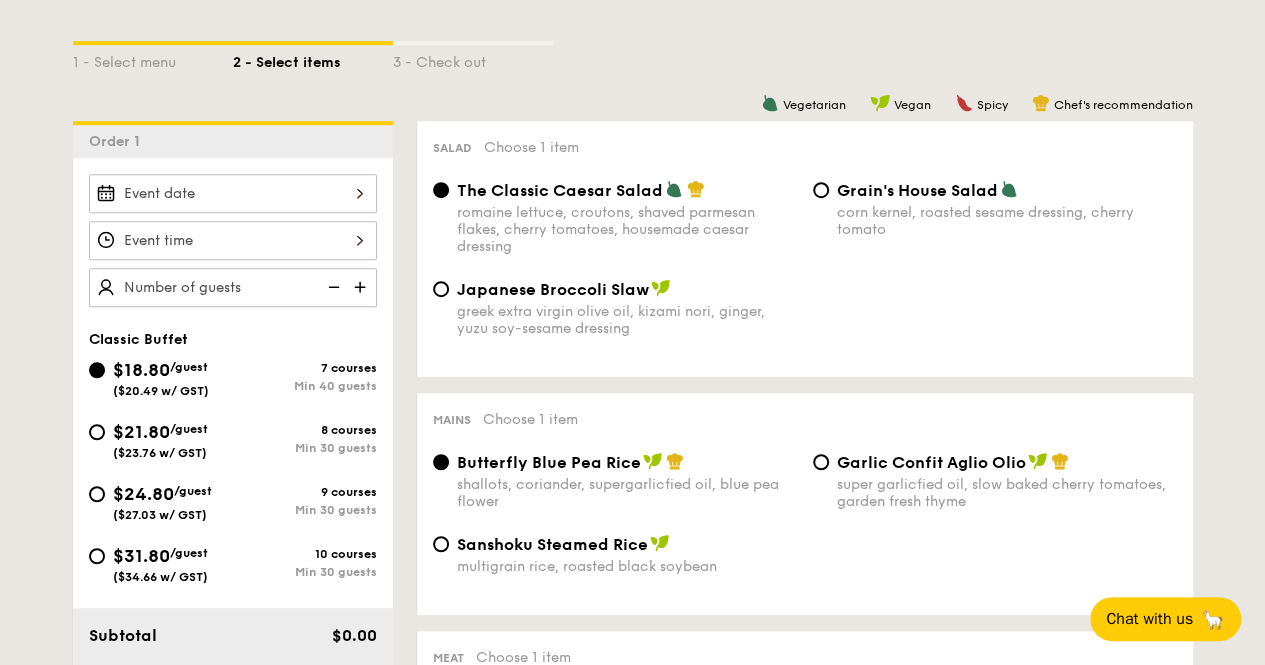 click on "Garlic Confit Aglio Olio super garlicfied oil, slow baked cherry tomatoes, garden fresh thyme" at bounding box center (1007, 481) 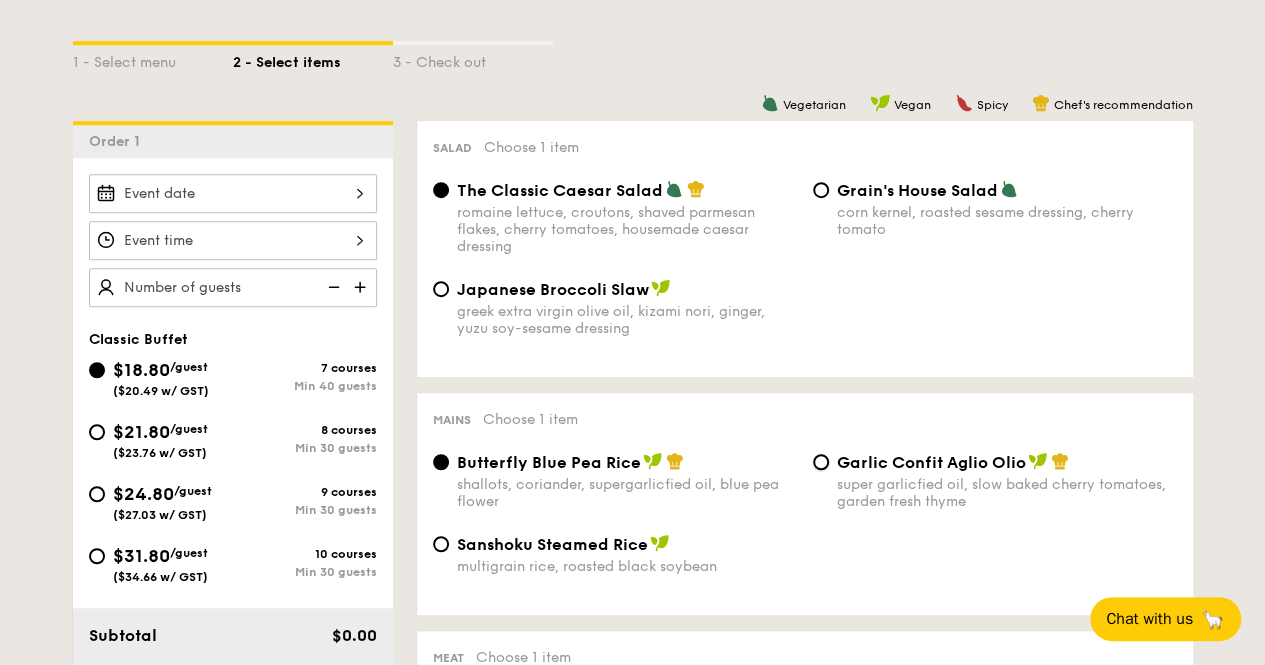 click on "Garlic Confit Aglio Olio super garlicfied oil, slow baked cherry tomatoes, garden fresh thyme" at bounding box center (821, 462) 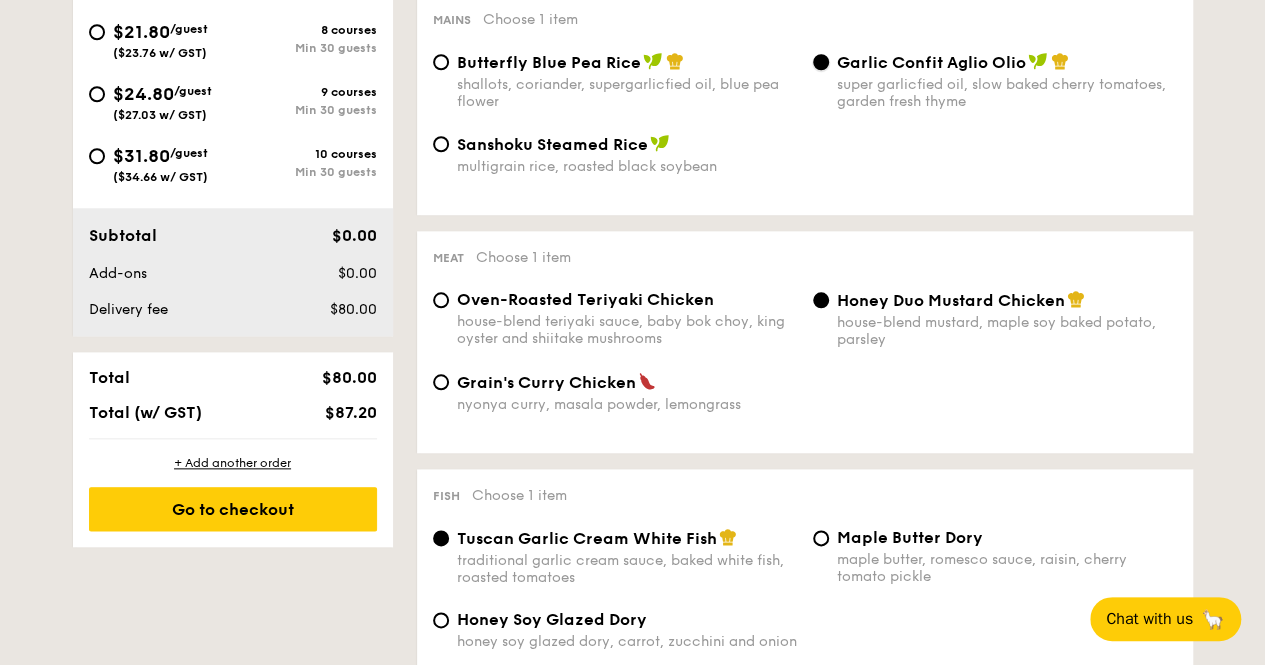 scroll, scrollTop: 1000, scrollLeft: 0, axis: vertical 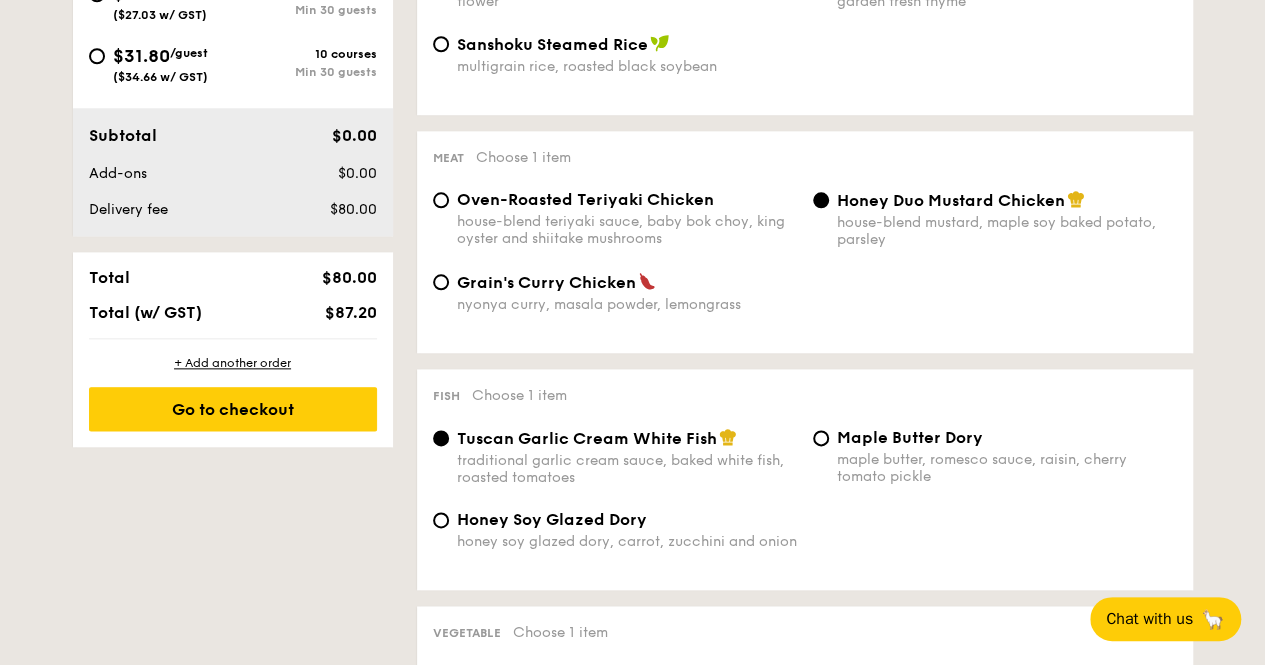 click on "Honey Duo Mustard Chicken" at bounding box center [951, 200] 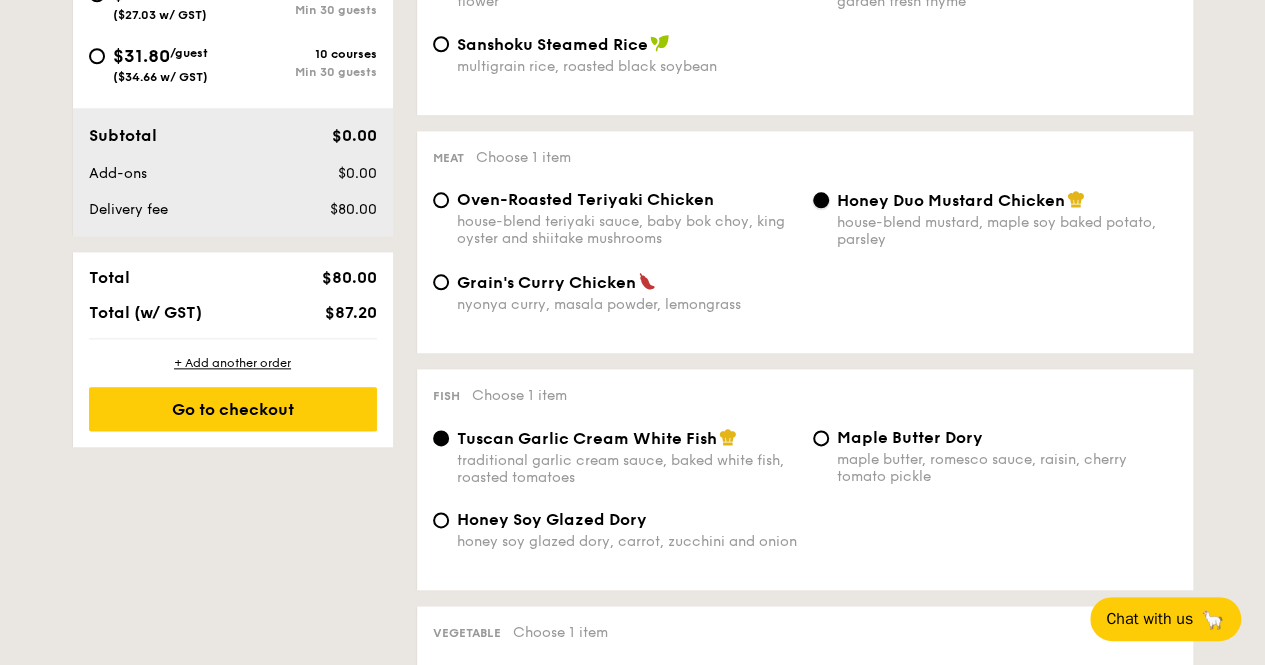 click on "Honey Duo Mustard Chicken house-blend mustard, maple soy baked potato, parsley" at bounding box center [821, 200] 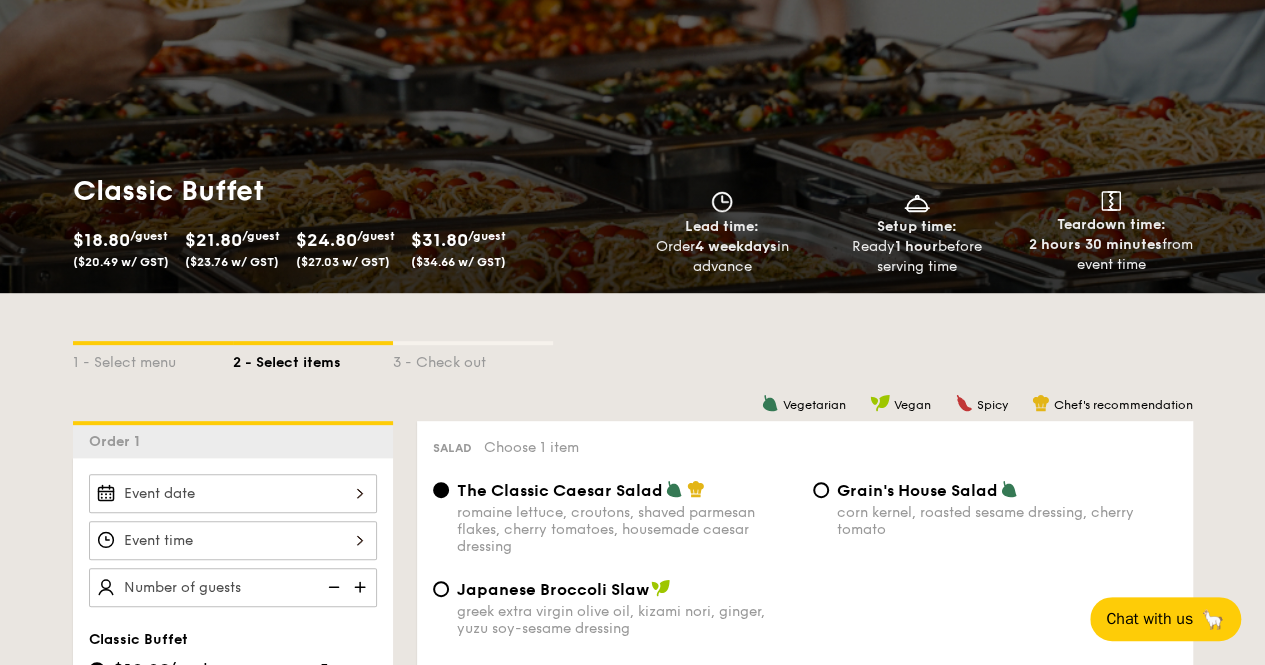 scroll, scrollTop: 0, scrollLeft: 0, axis: both 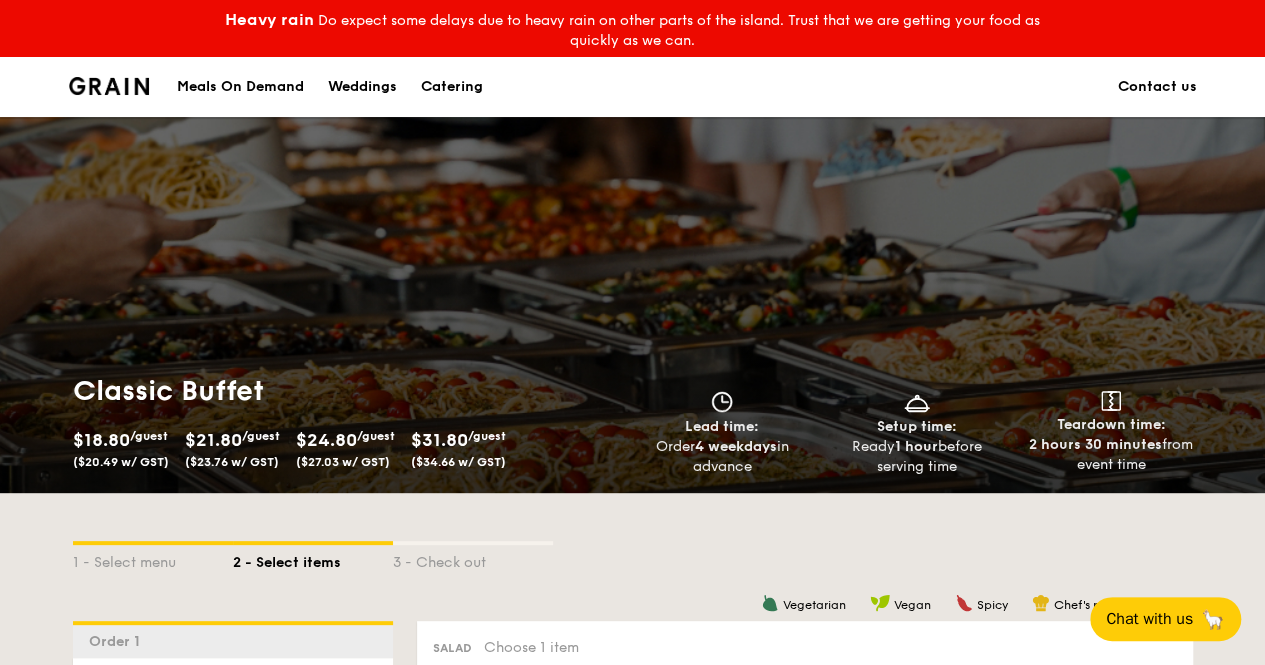 click at bounding box center (109, 86) 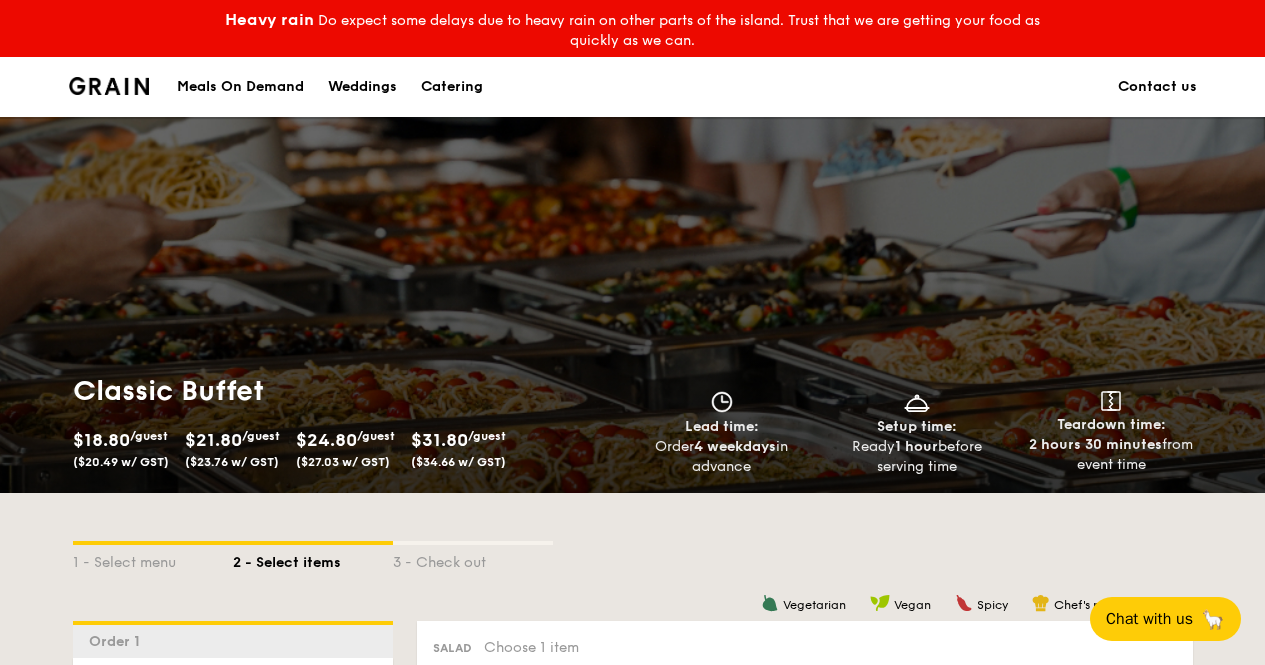 scroll, scrollTop: 0, scrollLeft: 0, axis: both 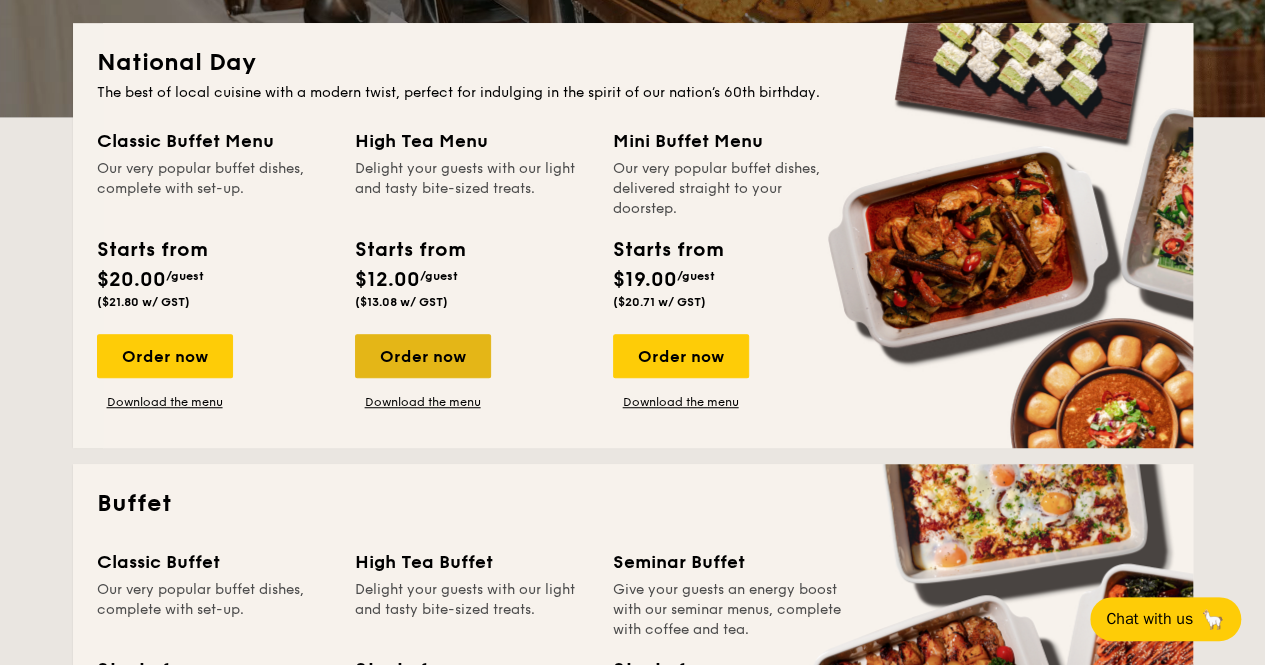 click on "Order now" at bounding box center [423, 356] 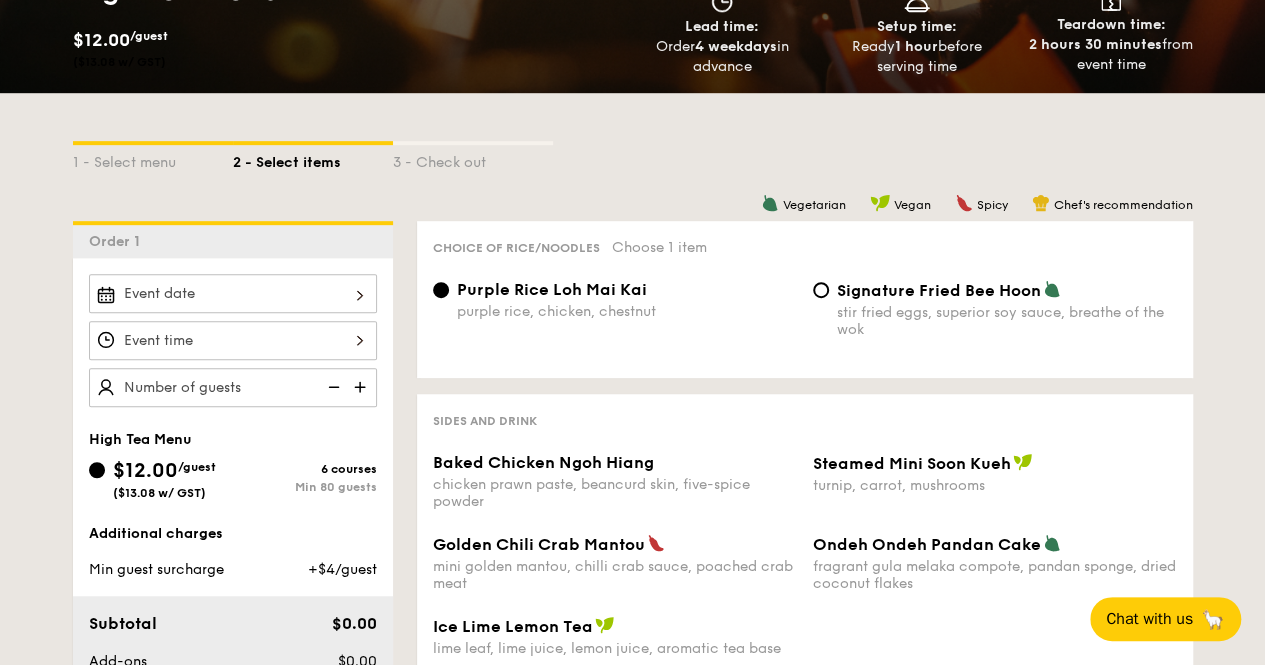 scroll, scrollTop: 200, scrollLeft: 0, axis: vertical 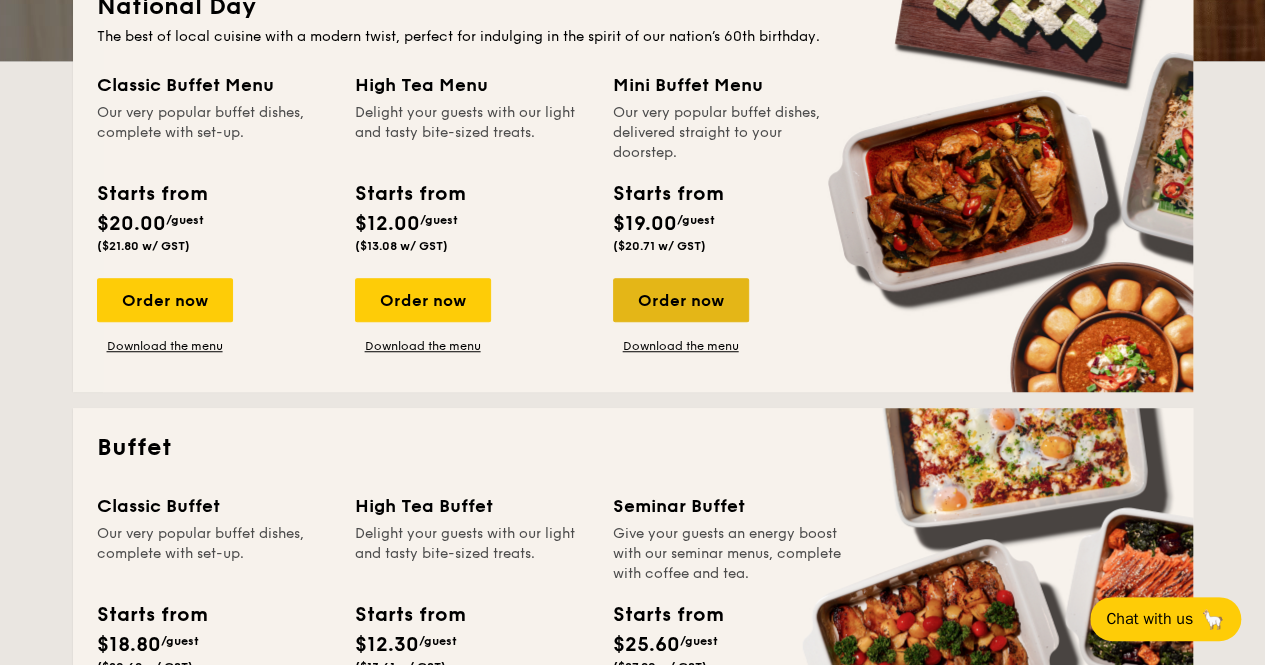 click on "Order now" at bounding box center [681, 300] 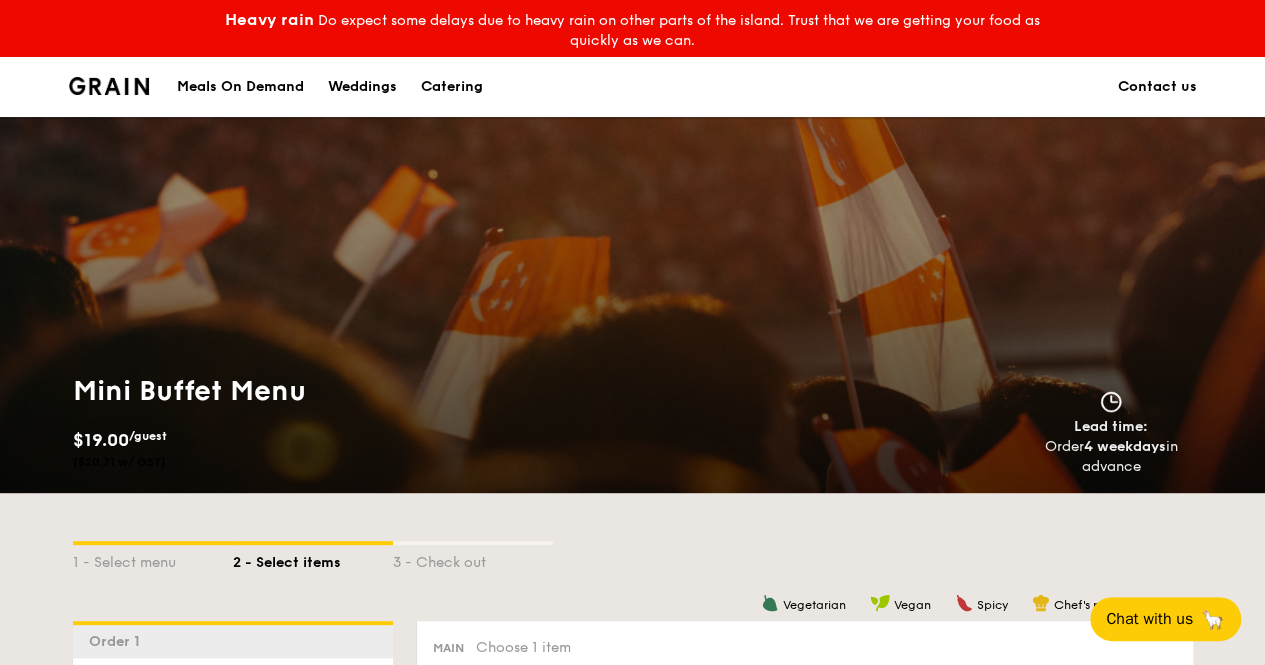scroll, scrollTop: 400, scrollLeft: 0, axis: vertical 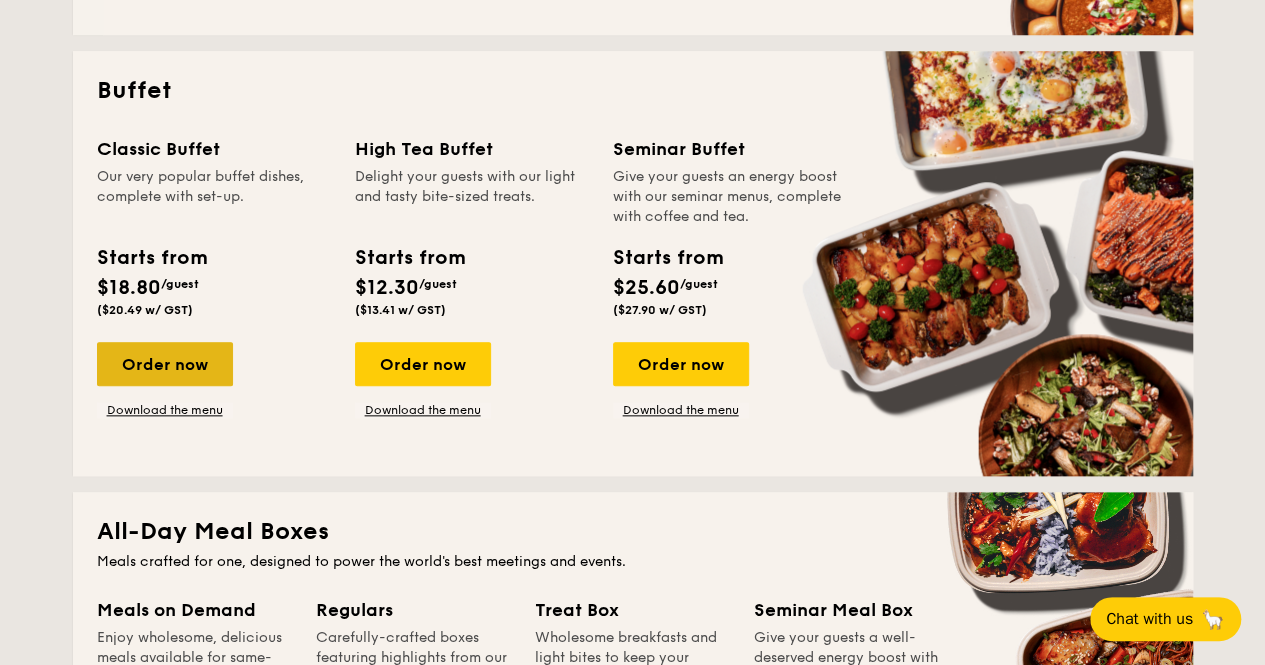 click on "Order now" at bounding box center [165, 364] 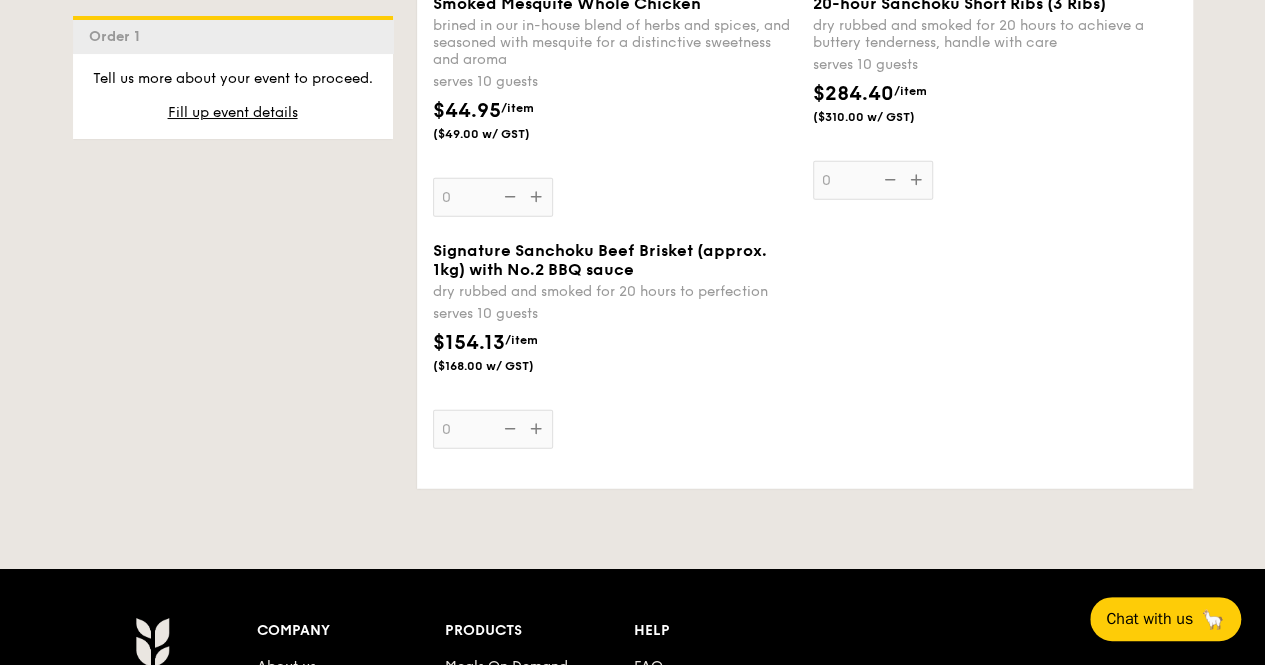 scroll, scrollTop: 2700, scrollLeft: 0, axis: vertical 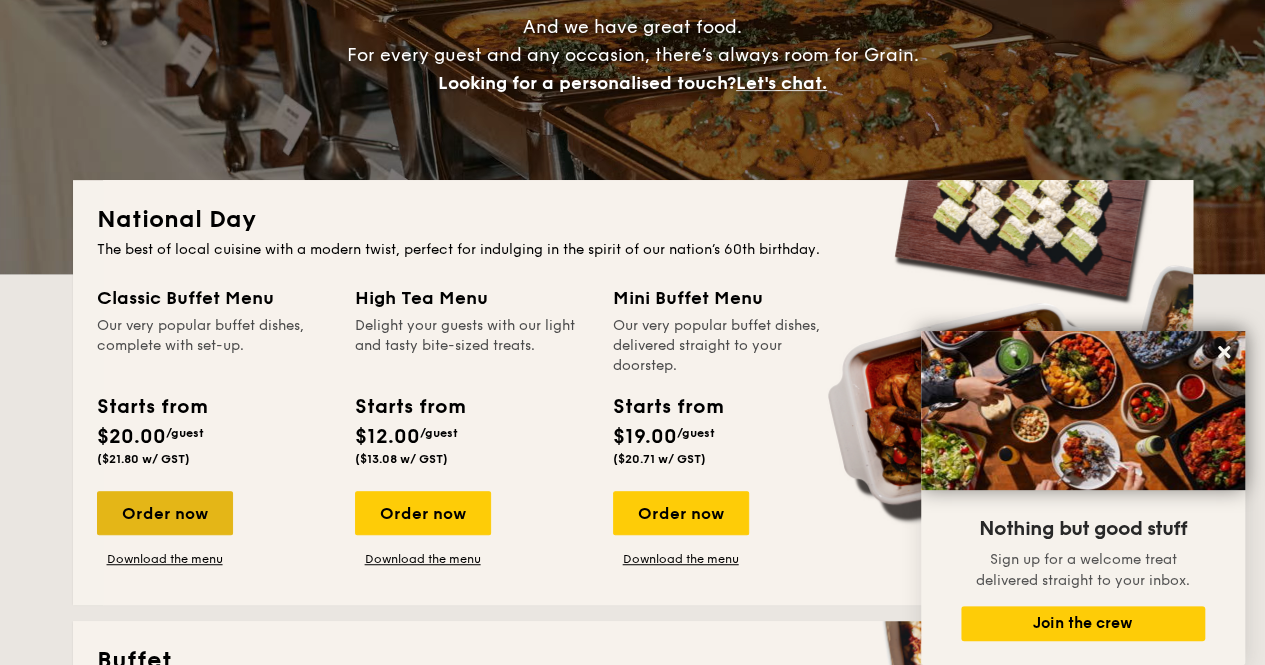 click on "Order now" at bounding box center (165, 513) 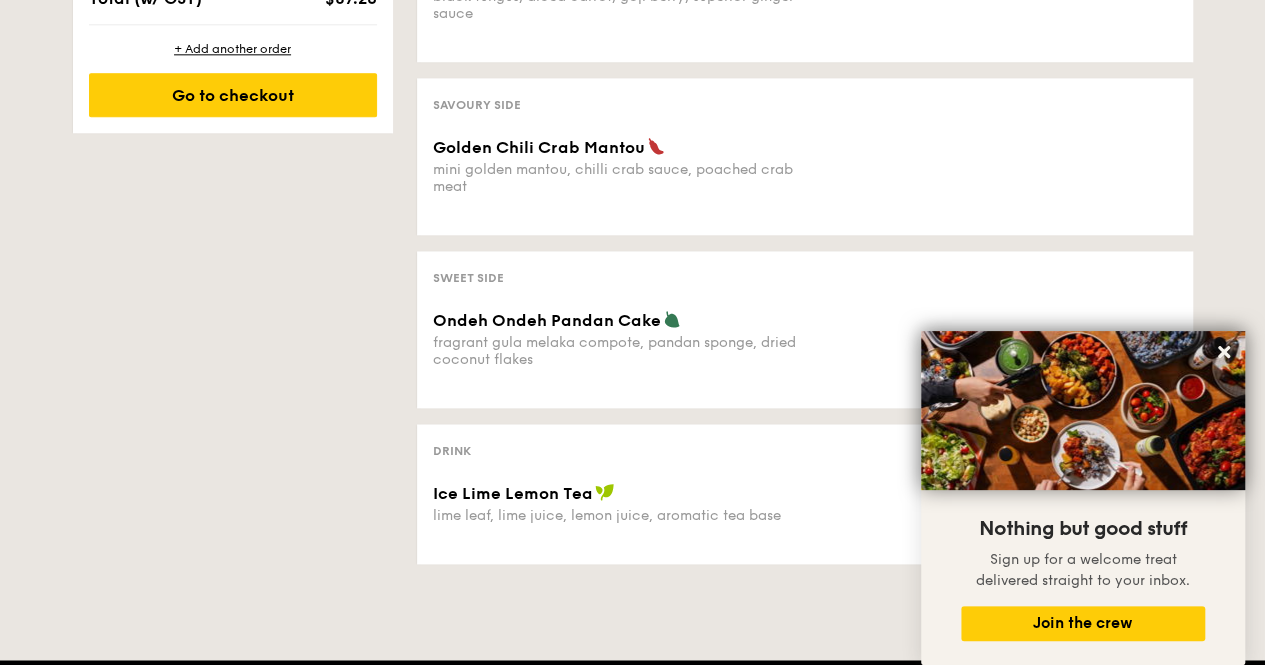 scroll, scrollTop: 1300, scrollLeft: 0, axis: vertical 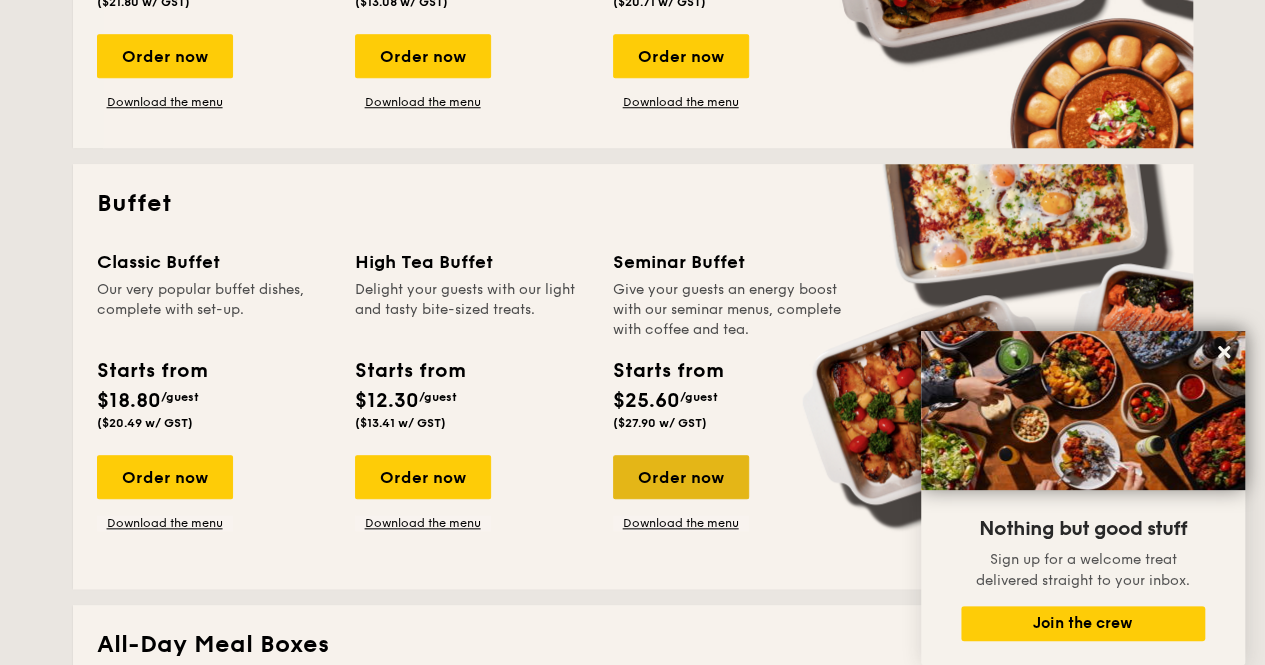 click on "Order now" at bounding box center (681, 477) 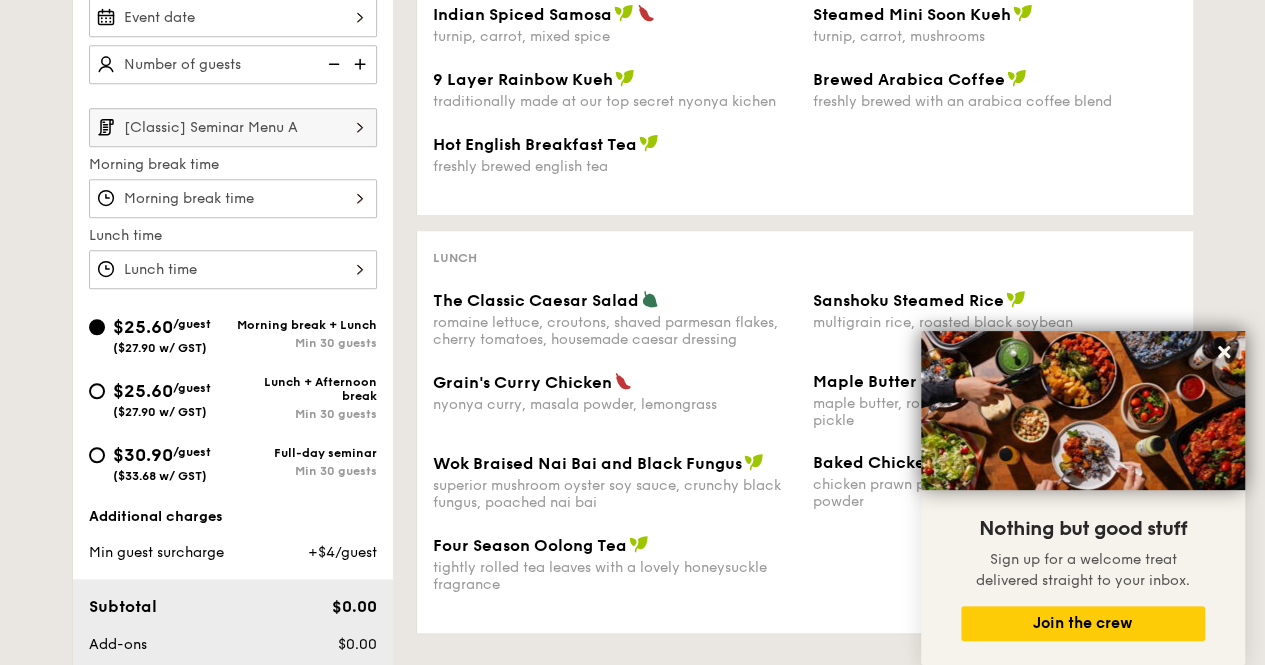 scroll, scrollTop: 800, scrollLeft: 0, axis: vertical 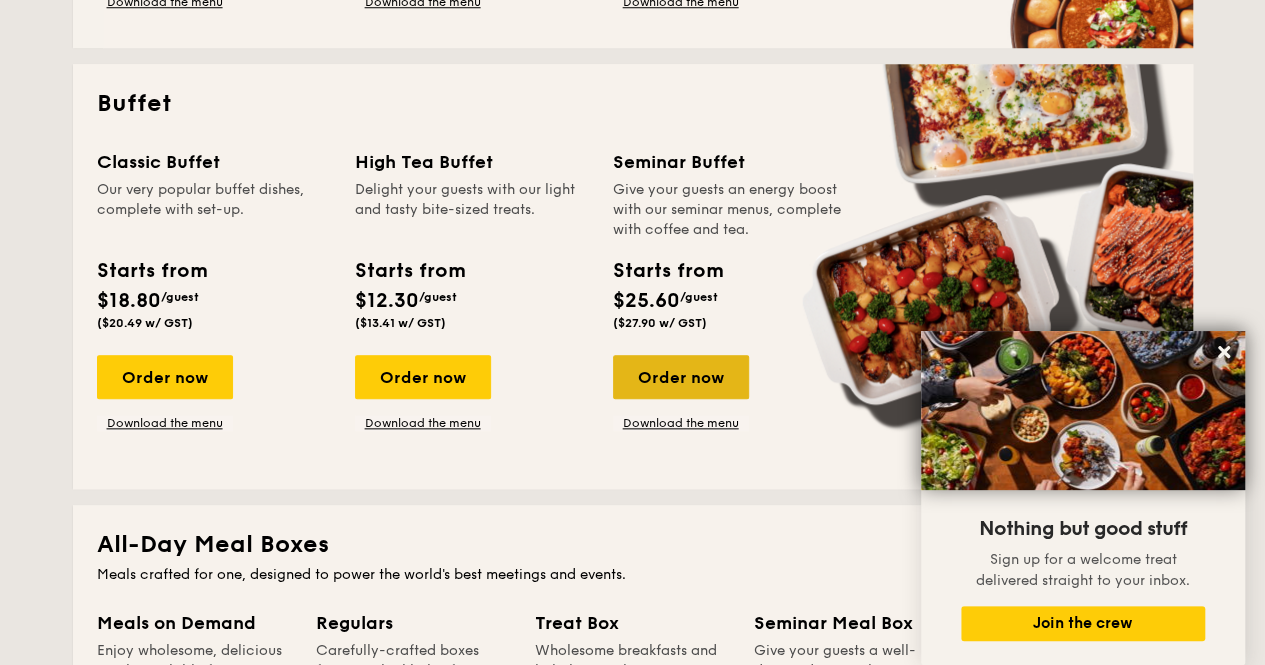 click on "Order now" at bounding box center (681, 377) 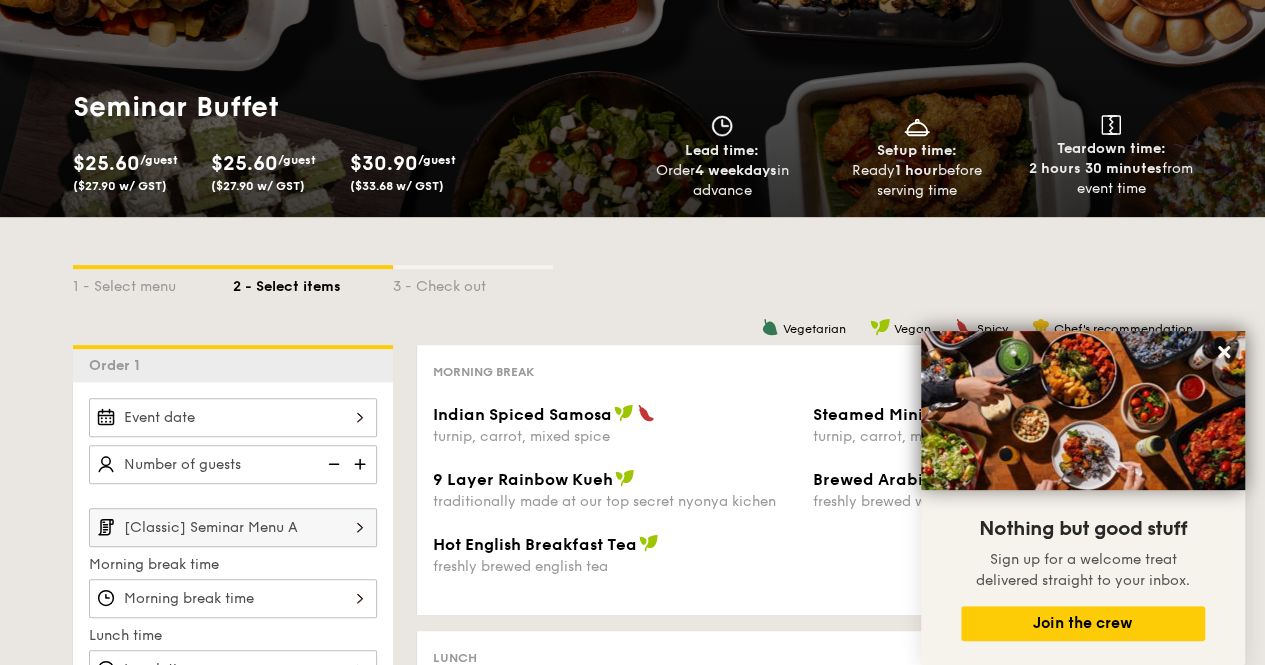 scroll, scrollTop: 300, scrollLeft: 0, axis: vertical 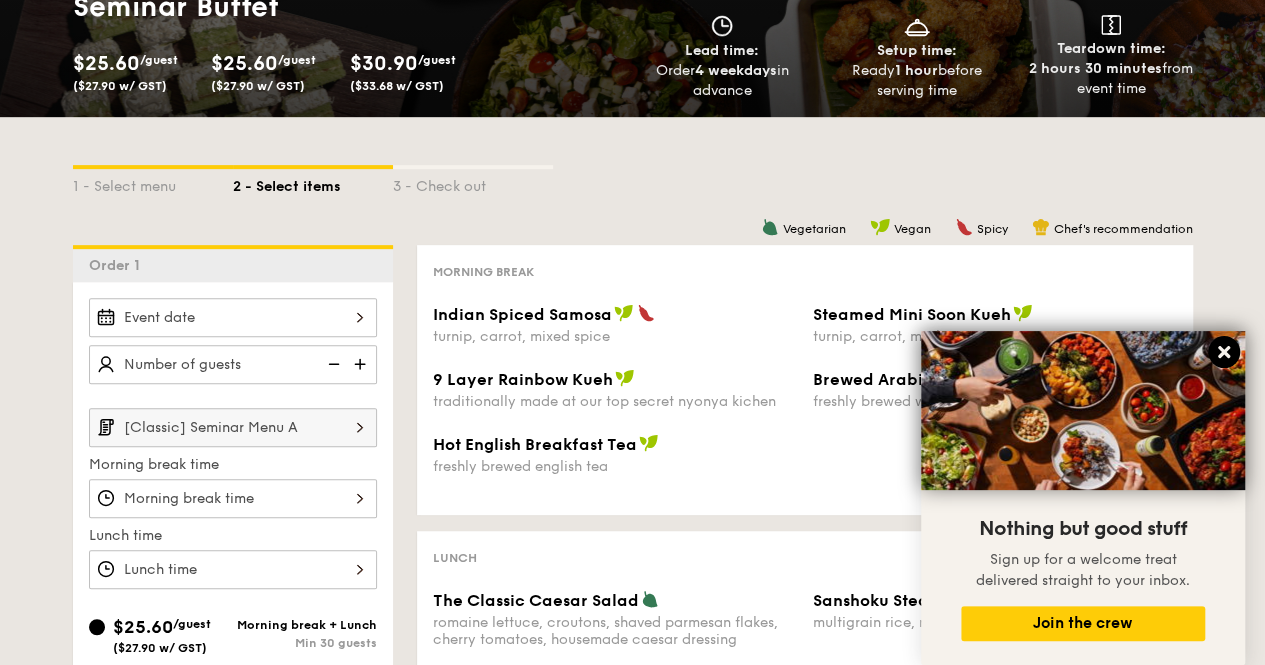 click 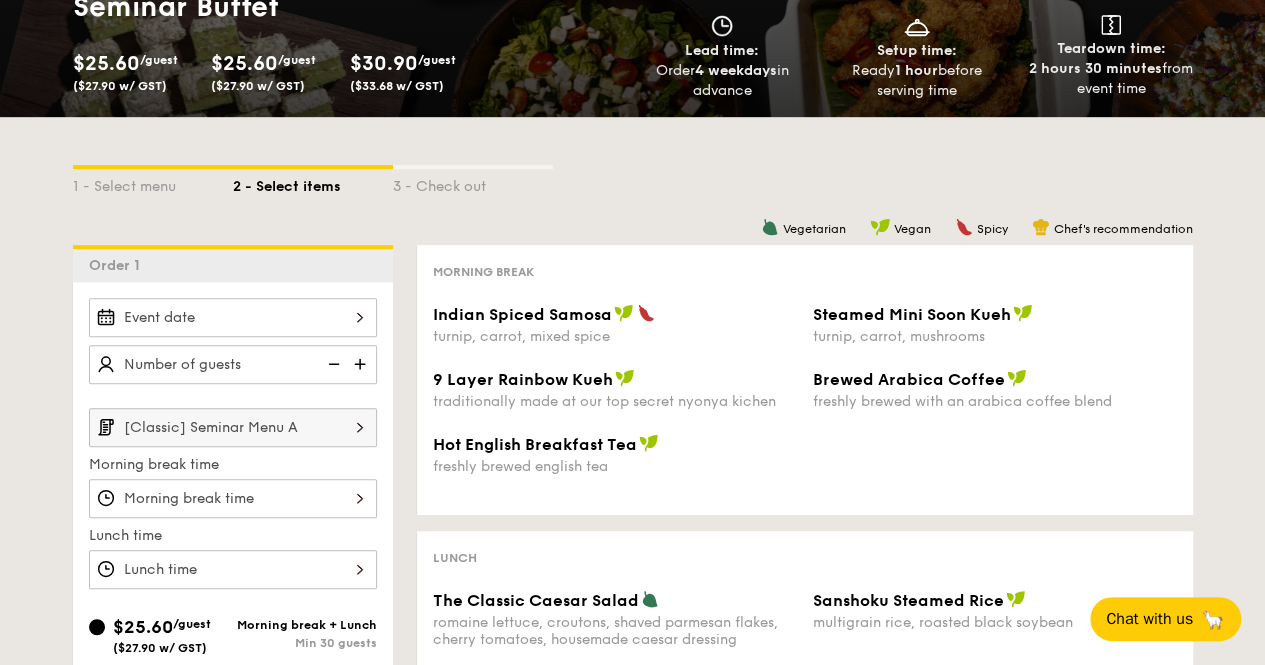scroll, scrollTop: 500, scrollLeft: 0, axis: vertical 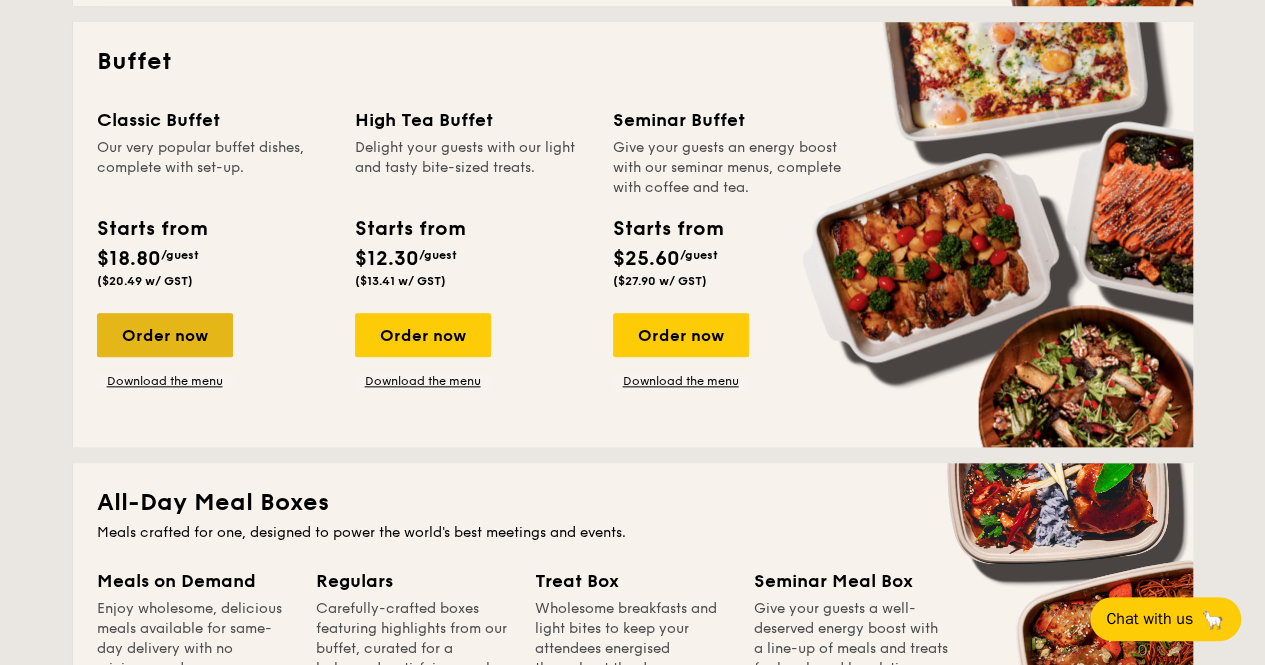 click on "Order now" at bounding box center (165, 335) 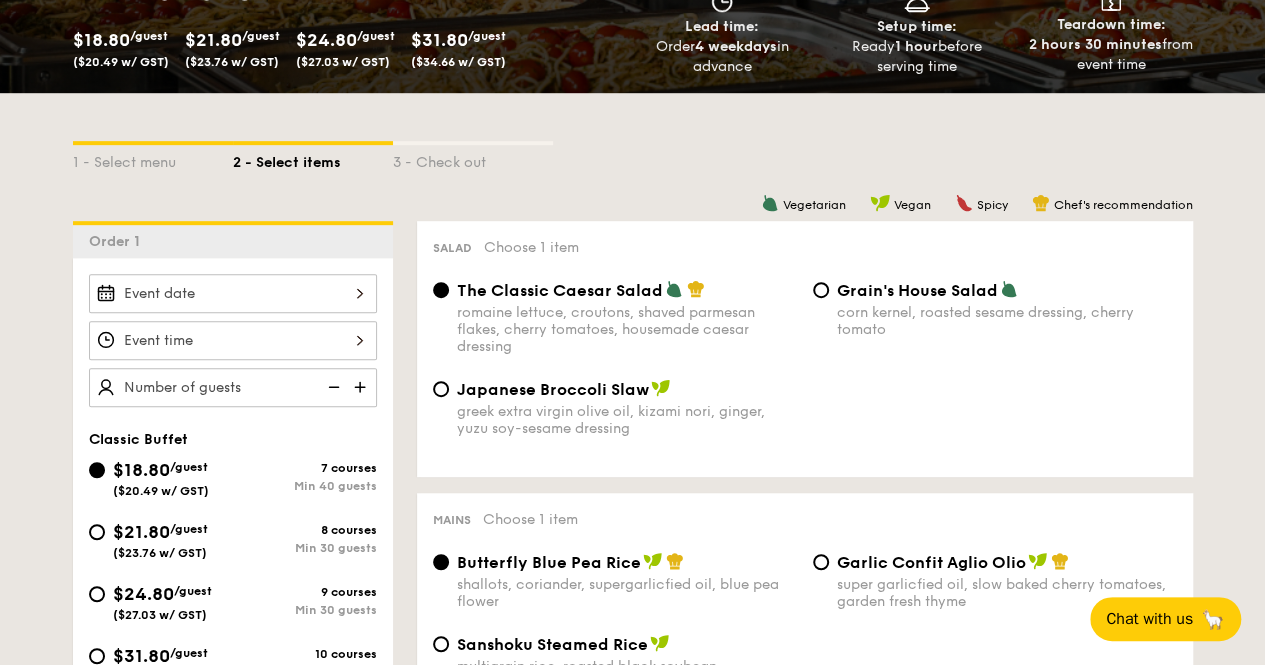 scroll, scrollTop: 500, scrollLeft: 0, axis: vertical 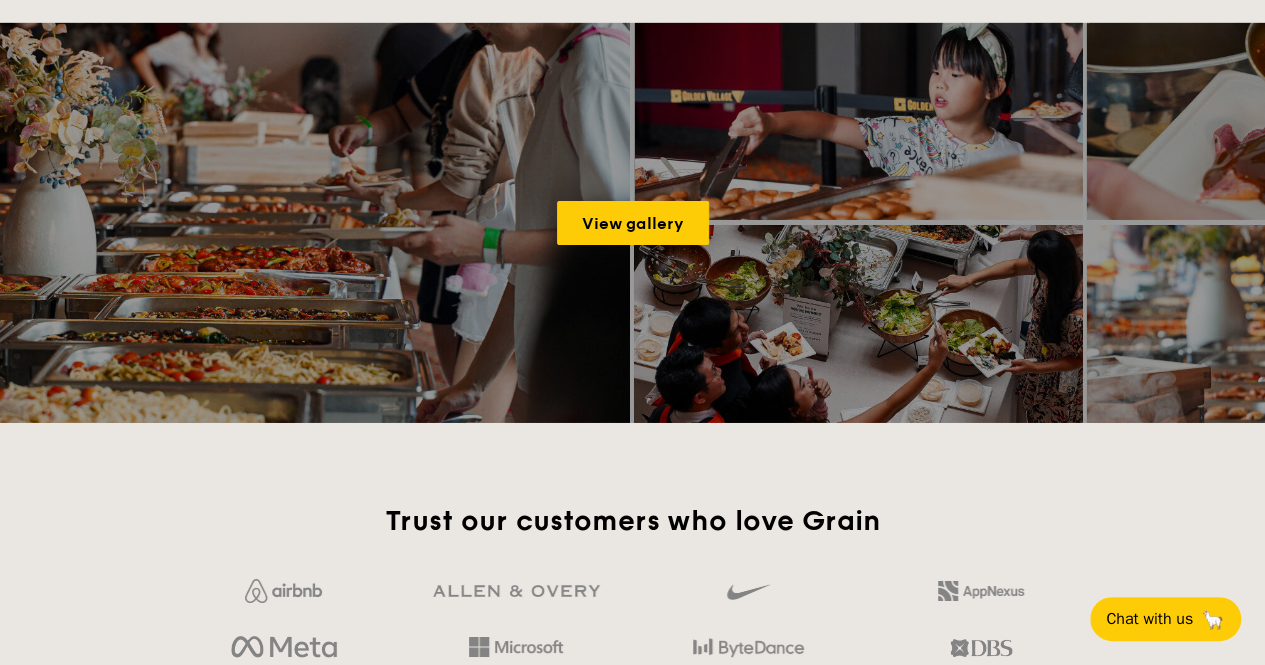 click on "National Day The best of local cuisine with a modern twist, perfect for indulging in the spirit of our nation’s 60th birthday.
Classic Buffet Menu
Our very popular buffet dishes, complete with set-up.
Starts from
$20.00
/guest
($21.80 w/ GST)
Order now
Download the menu
High Tea Menu
Delight your guests with our light and tasty bite-sized treats.
Starts from
$12.00
/guest
($13.08 w/ GST)
Order now
Download the menu
Mini Buffet Menu
Our very popular buffet dishes, delivered straight to your doorstep.
Starts from
$19.00
/guest
($20.71 w/ GST)
Order now
Download the menu
Buffet  /guest  Grain" at bounding box center (632, -502) 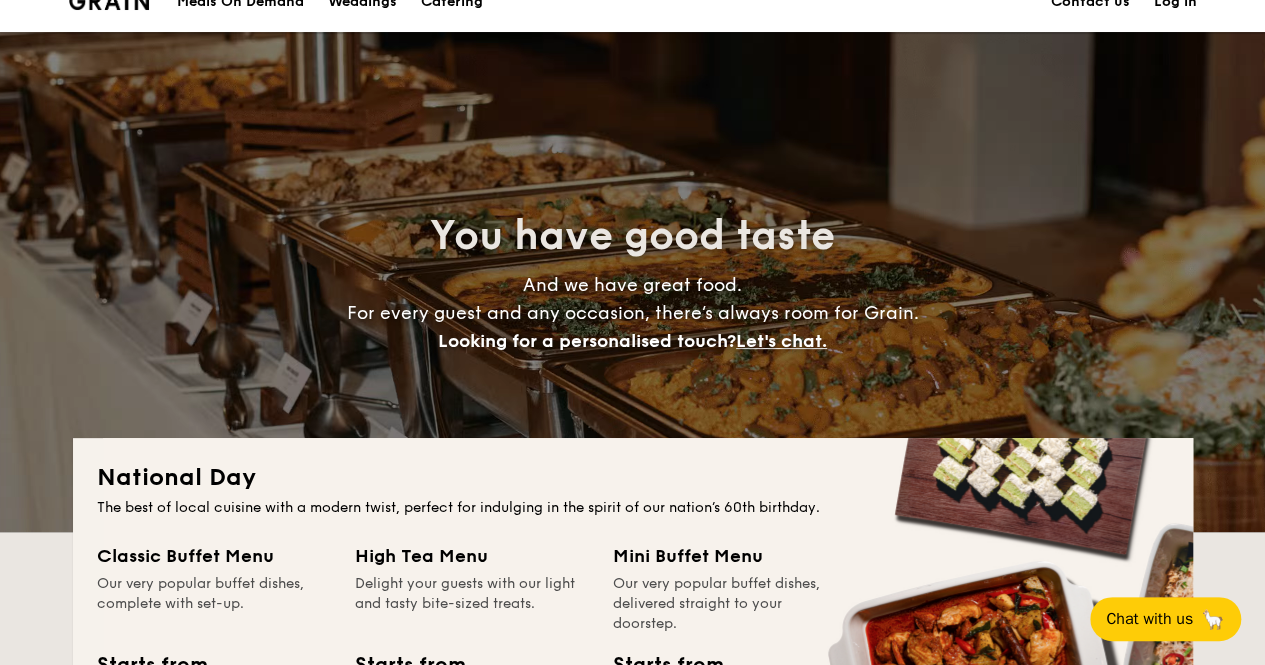 scroll, scrollTop: 0, scrollLeft: 0, axis: both 